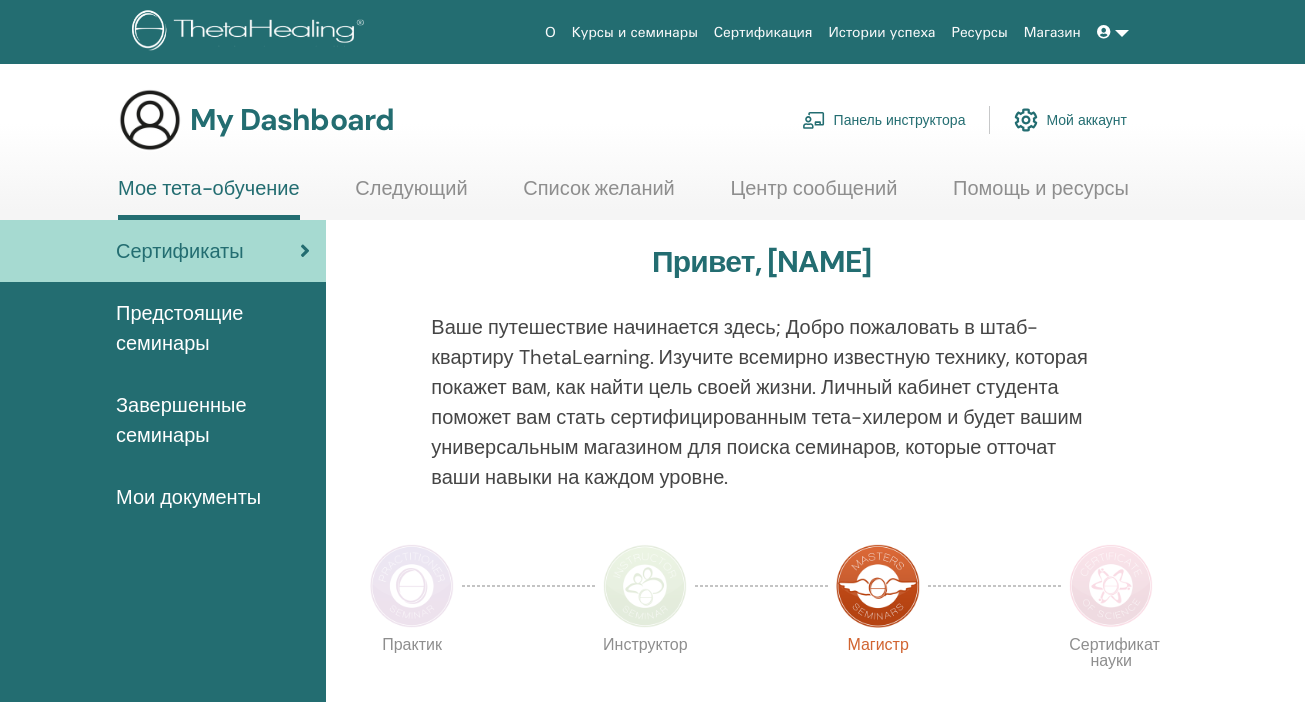 scroll, scrollTop: 0, scrollLeft: 0, axis: both 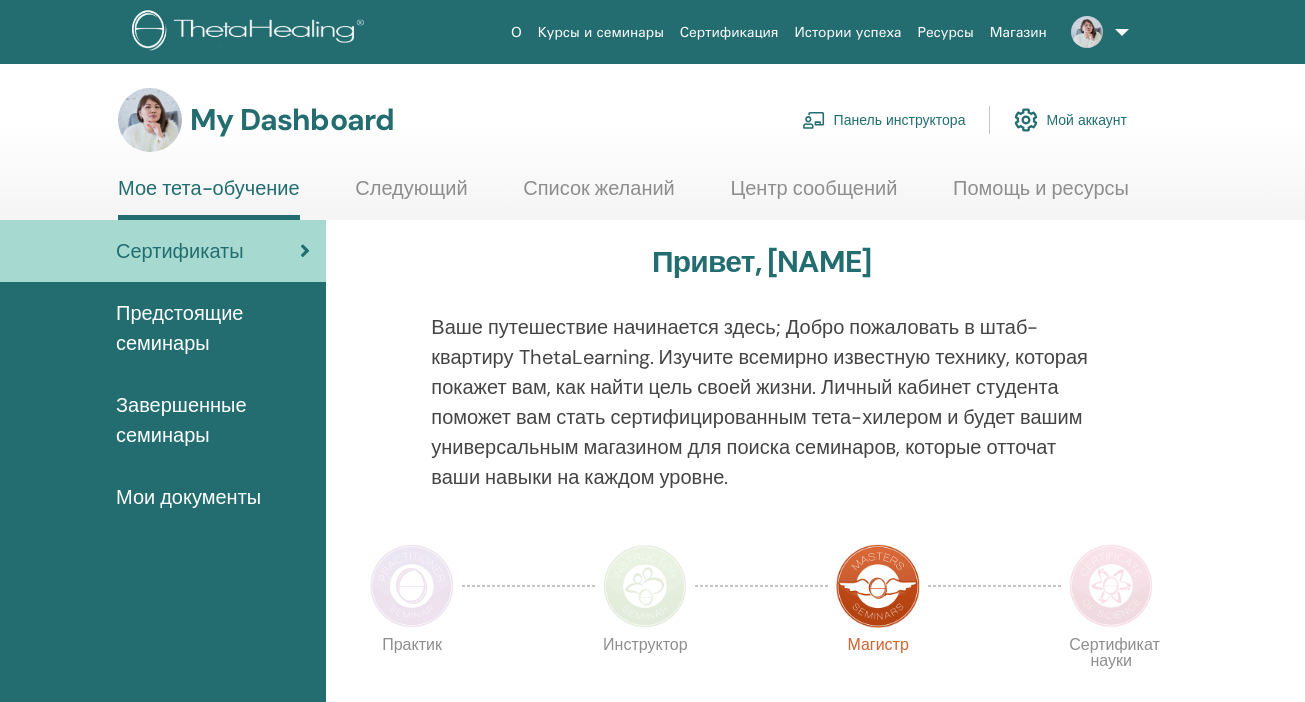 click on "Предстоящие семинары" at bounding box center [213, 328] 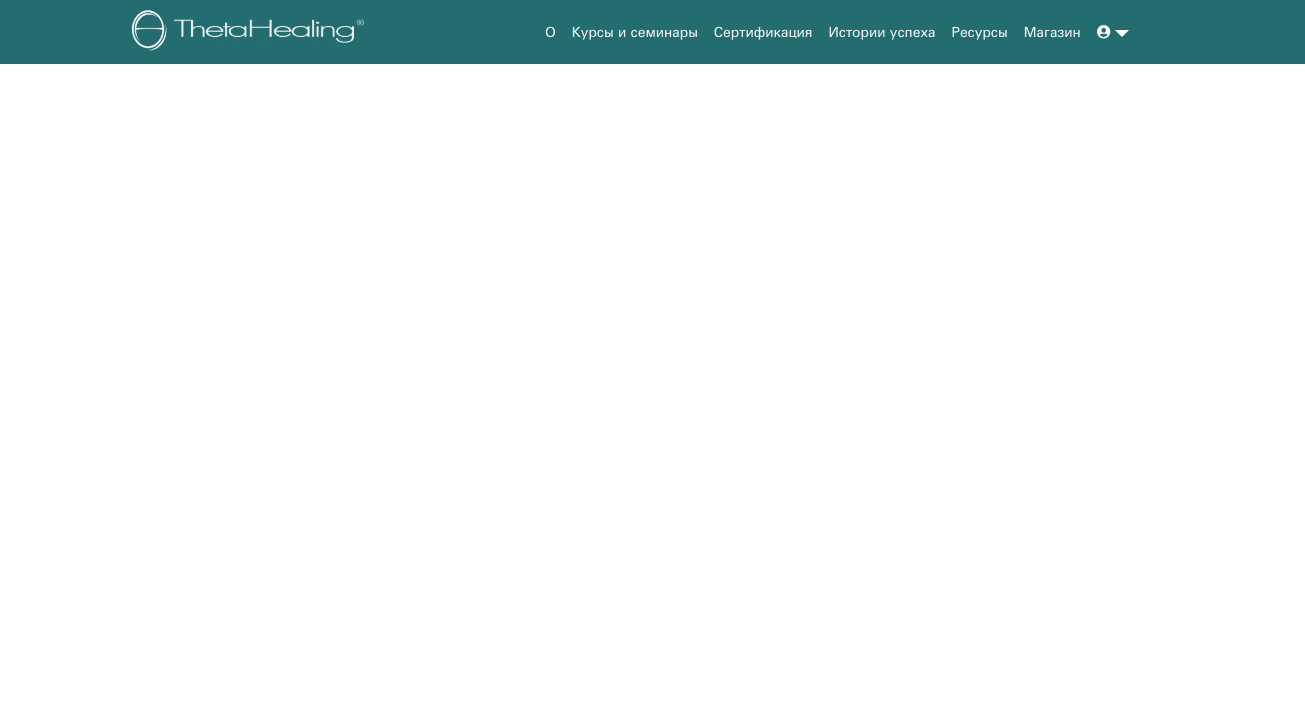 scroll, scrollTop: 0, scrollLeft: 0, axis: both 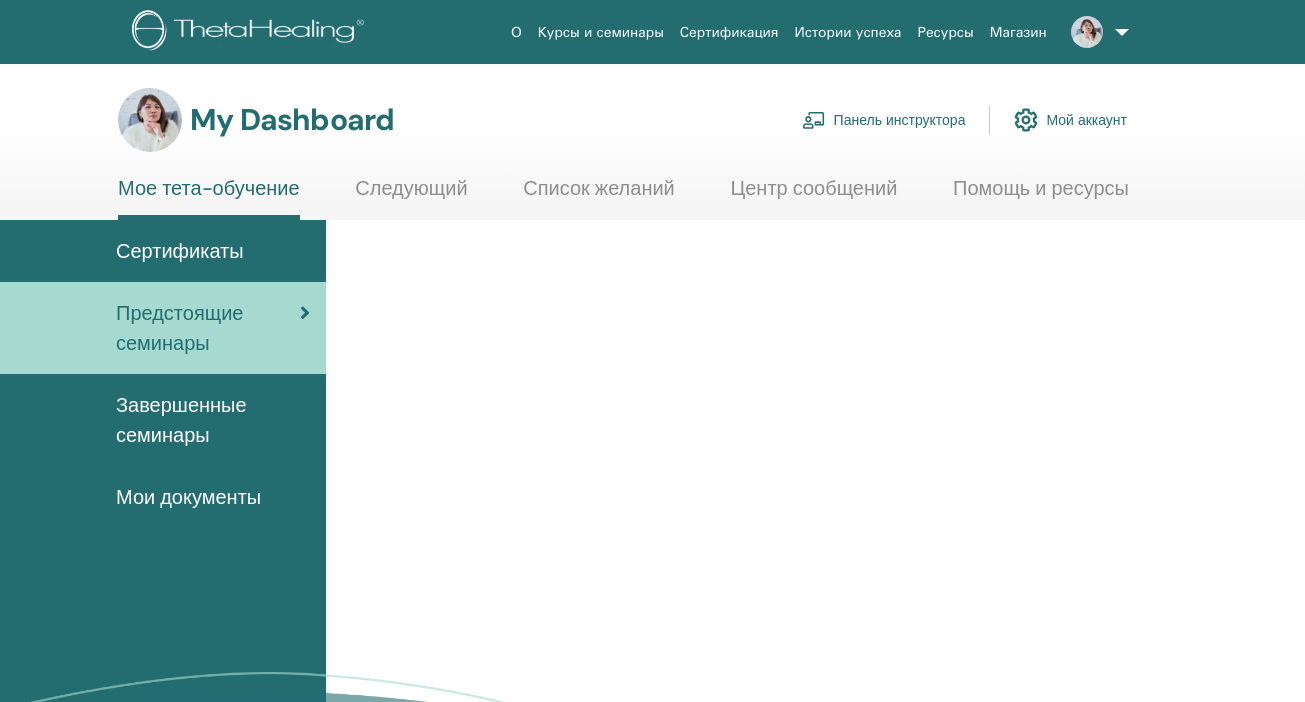 click on "Завершенные семинары" at bounding box center [213, 420] 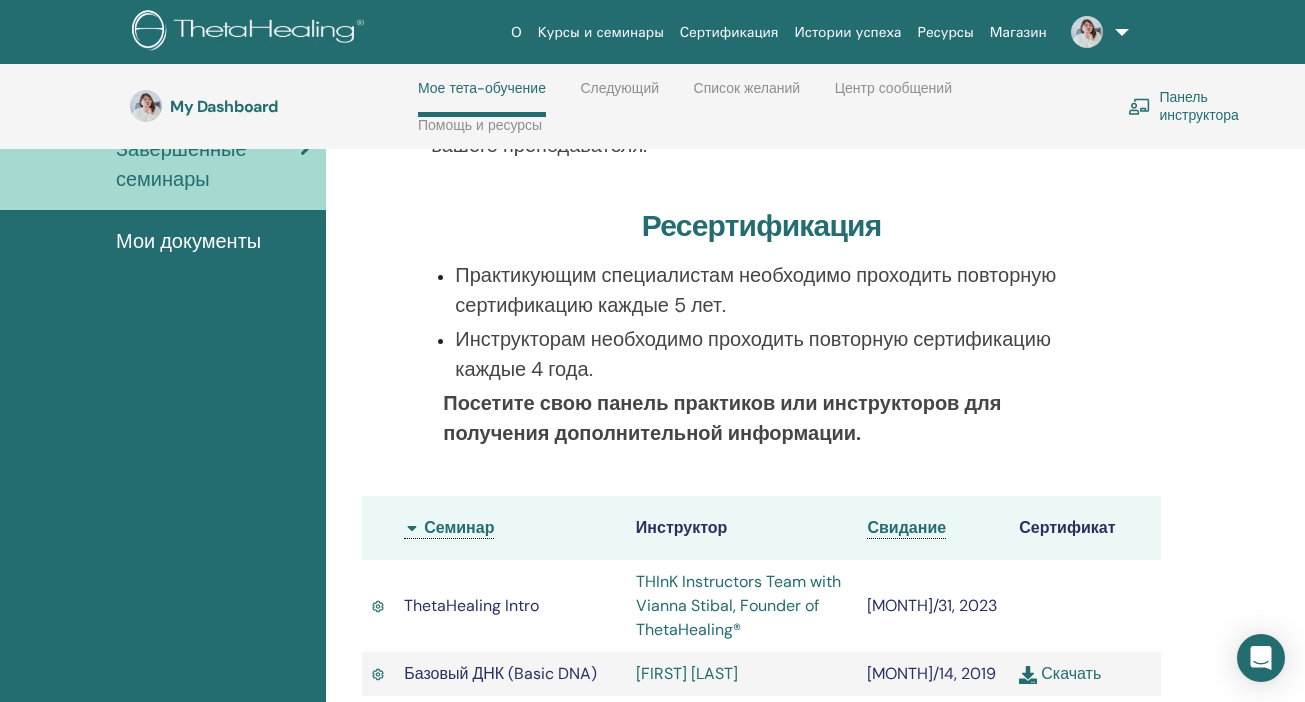 scroll, scrollTop: 0, scrollLeft: 0, axis: both 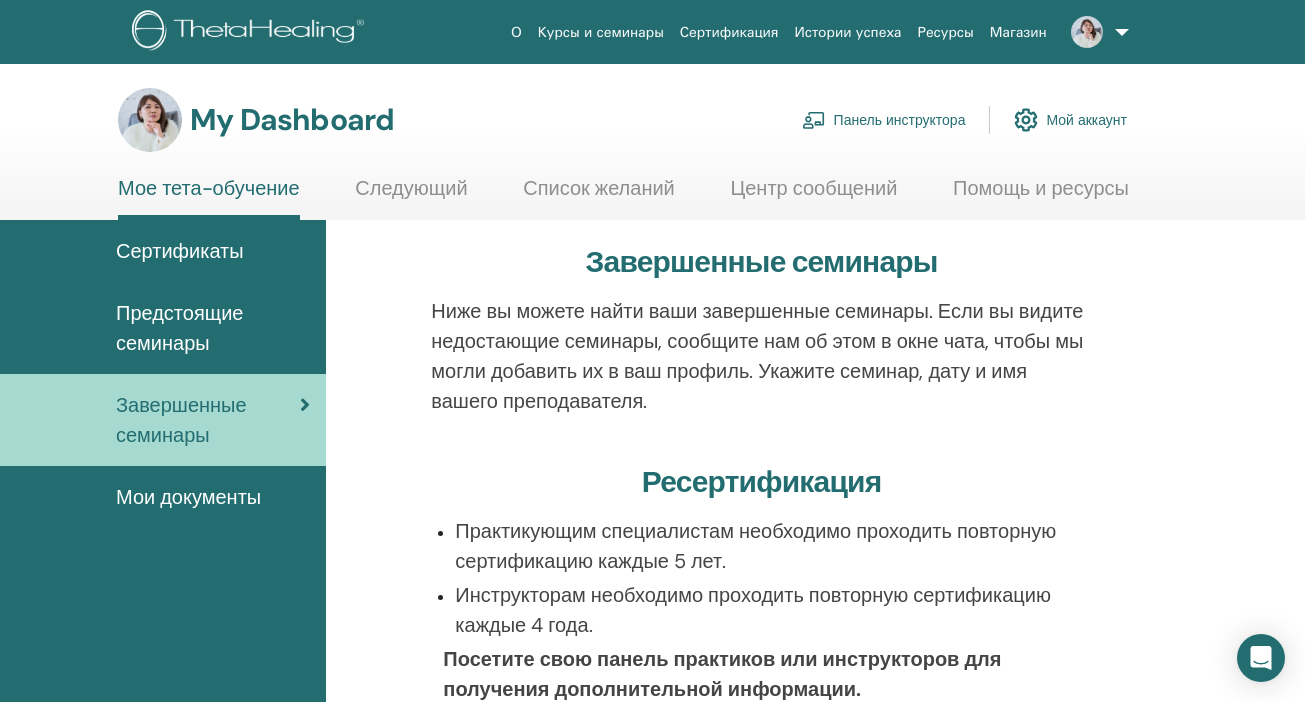 click on "Панель инструктора" at bounding box center (884, 120) 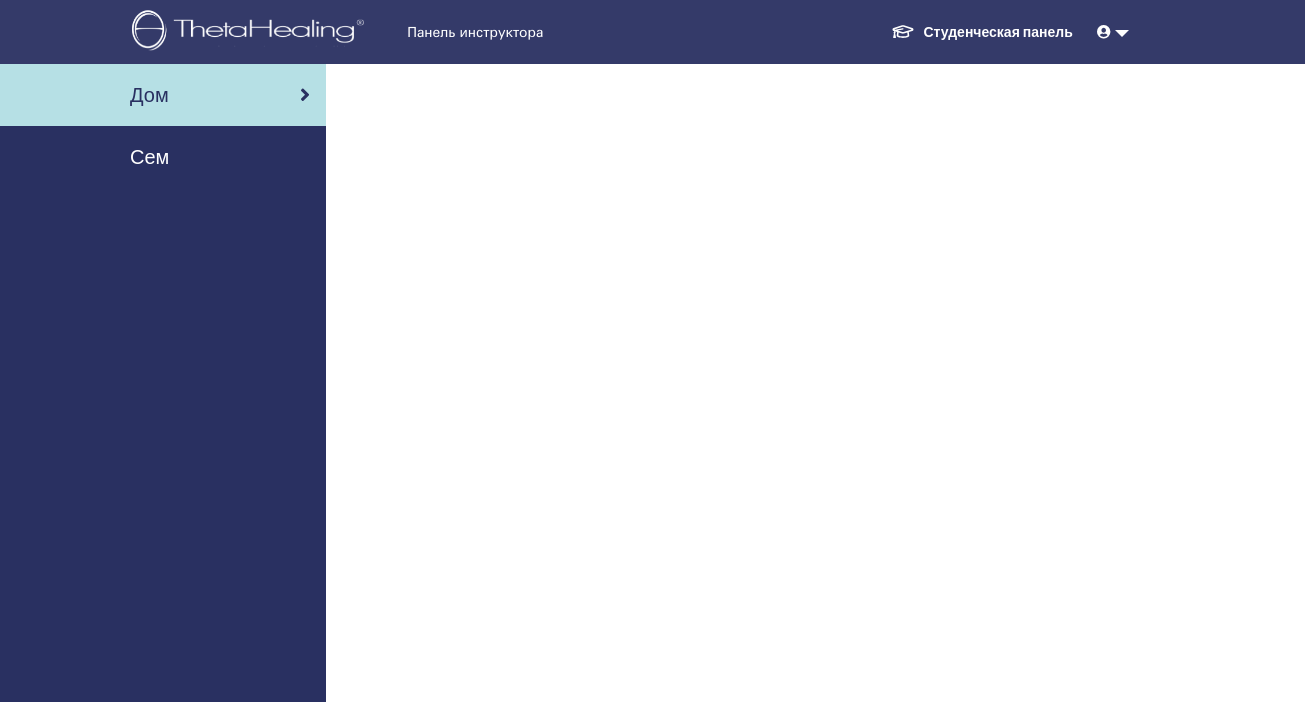 scroll, scrollTop: 0, scrollLeft: 0, axis: both 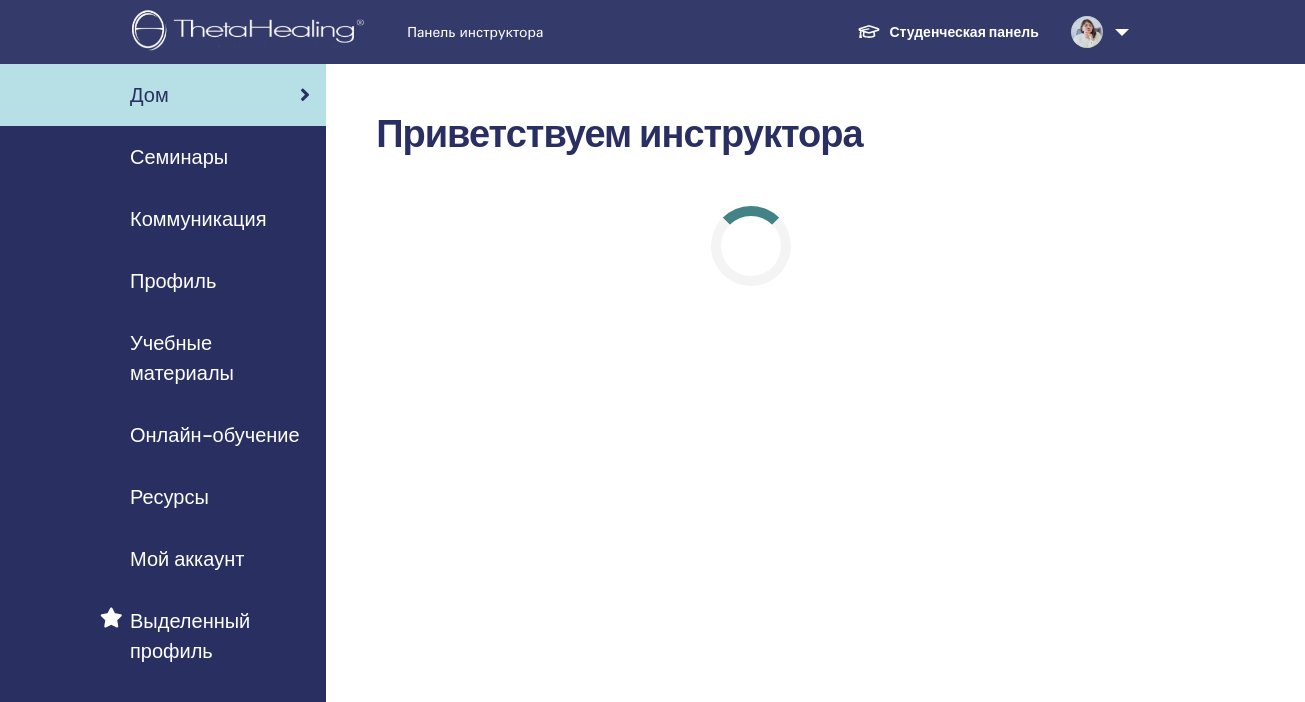 click on "Семинары" at bounding box center [179, 157] 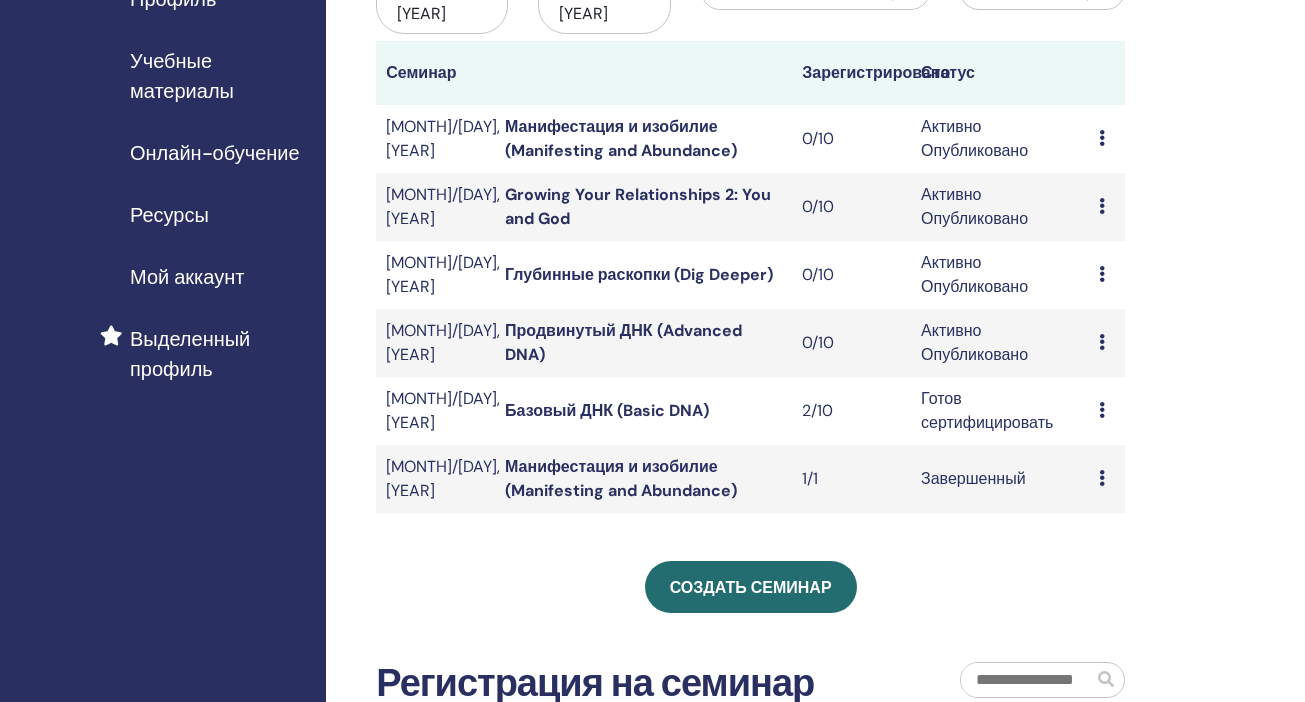 scroll, scrollTop: 288, scrollLeft: 0, axis: vertical 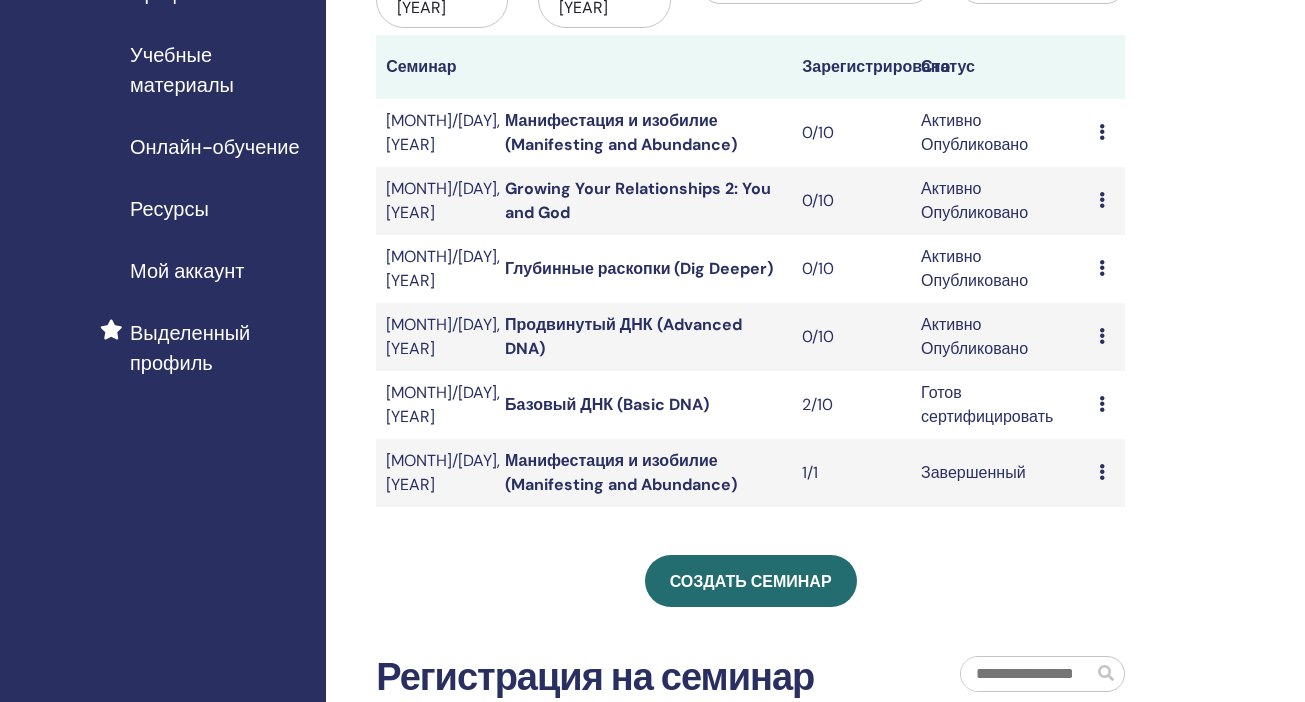 click at bounding box center (1102, 404) 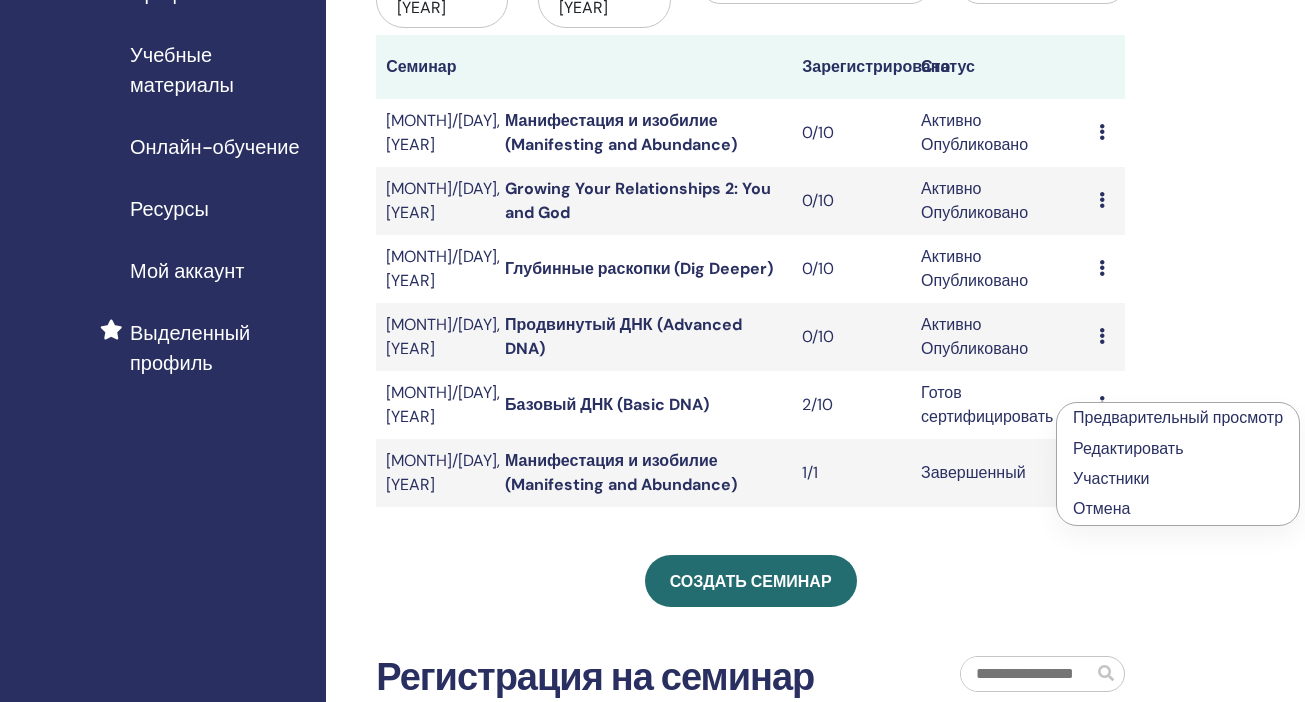 click on "Готов сертифицировать" at bounding box center (1000, 405) 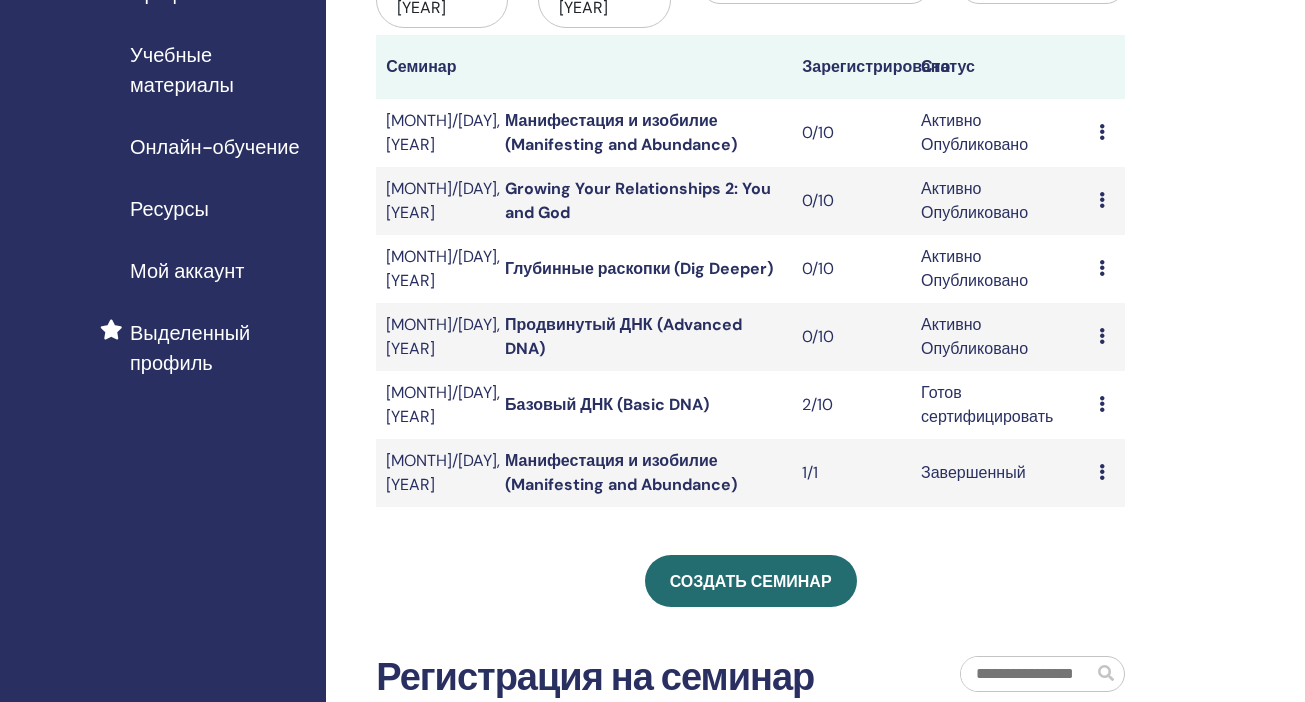click on "Предварительный просмотр Редактировать Участники Отмена" at bounding box center (1107, 405) 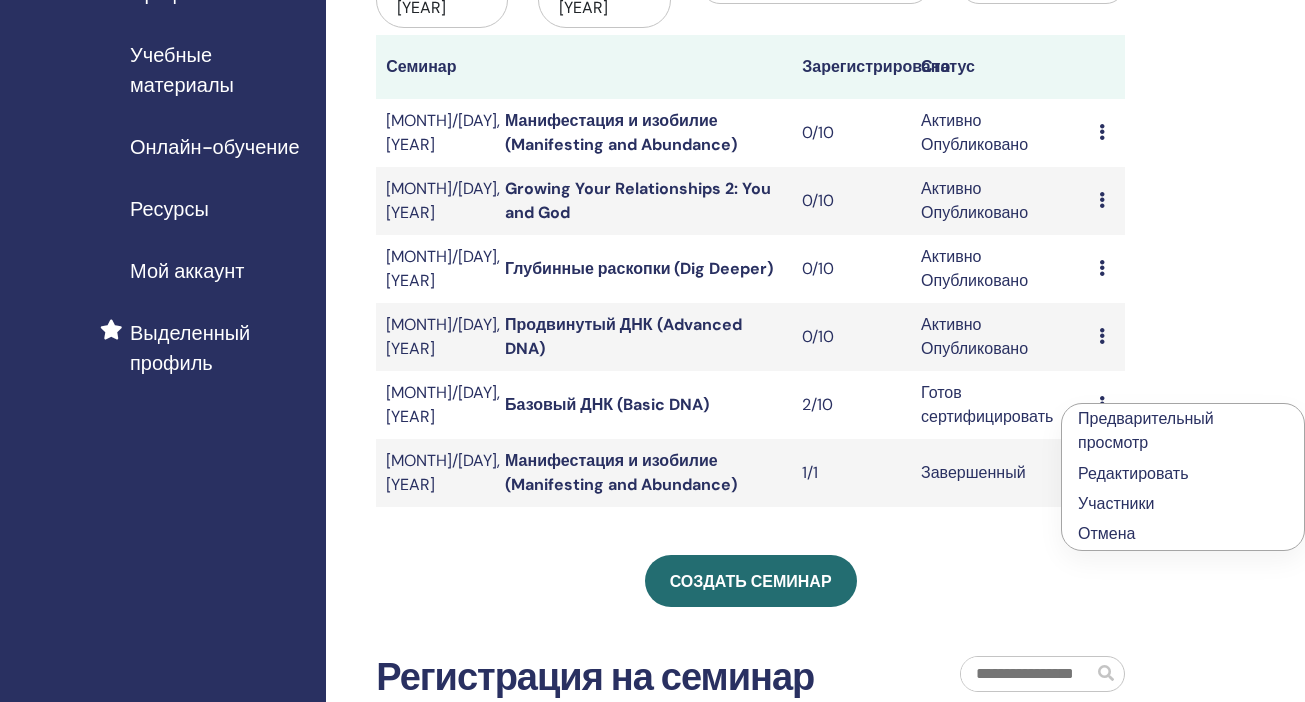 click on "Редактировать" at bounding box center [1133, 473] 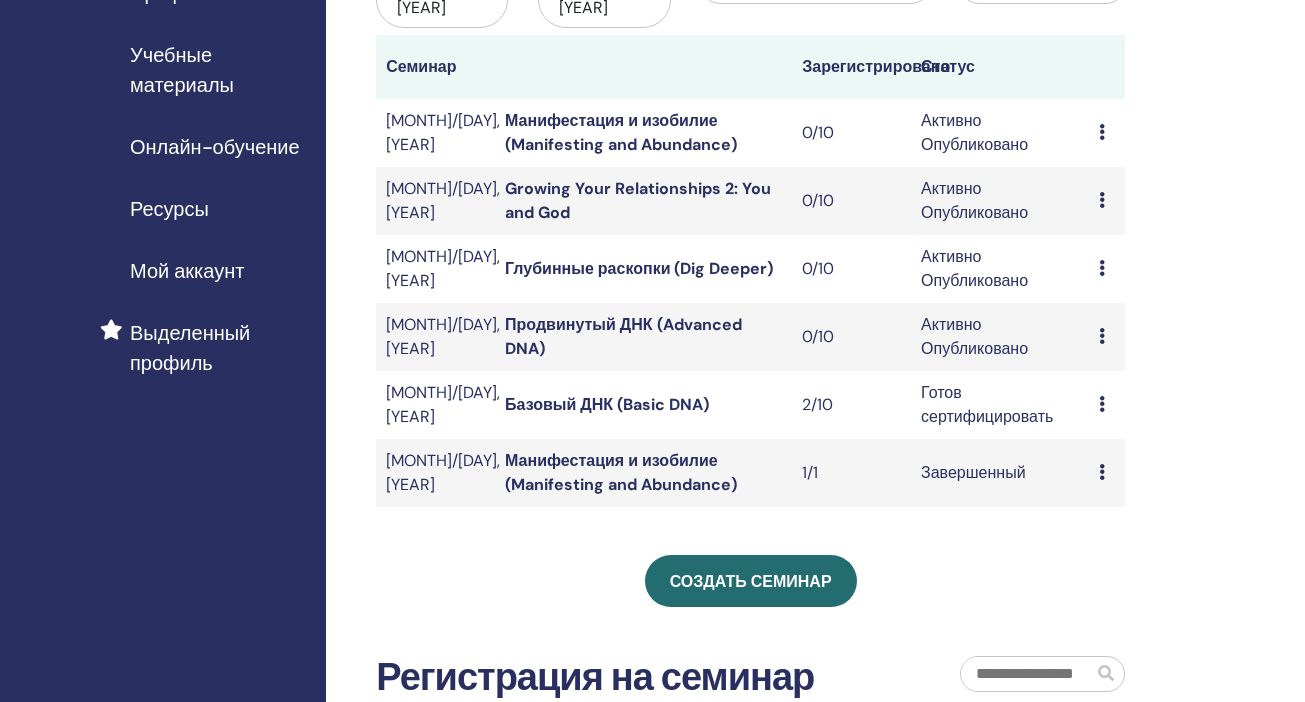 click at bounding box center (1102, 336) 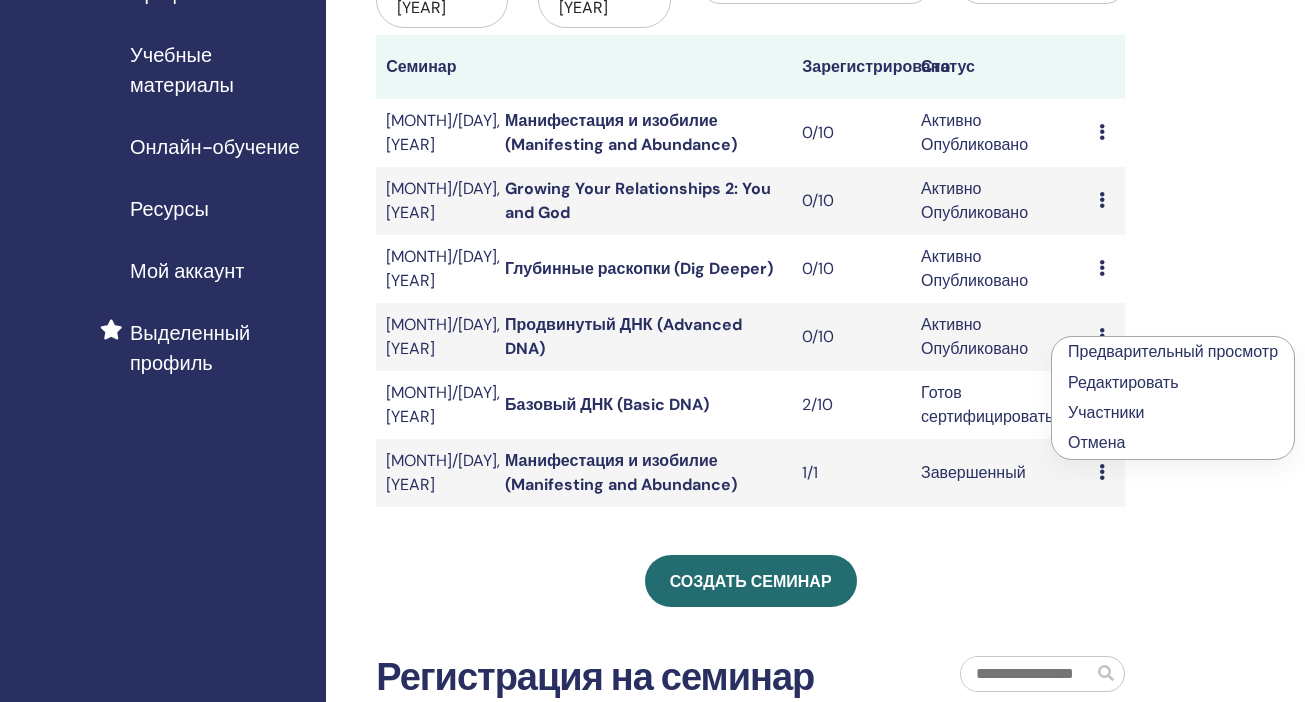 click on "Редактировать" at bounding box center [1123, 382] 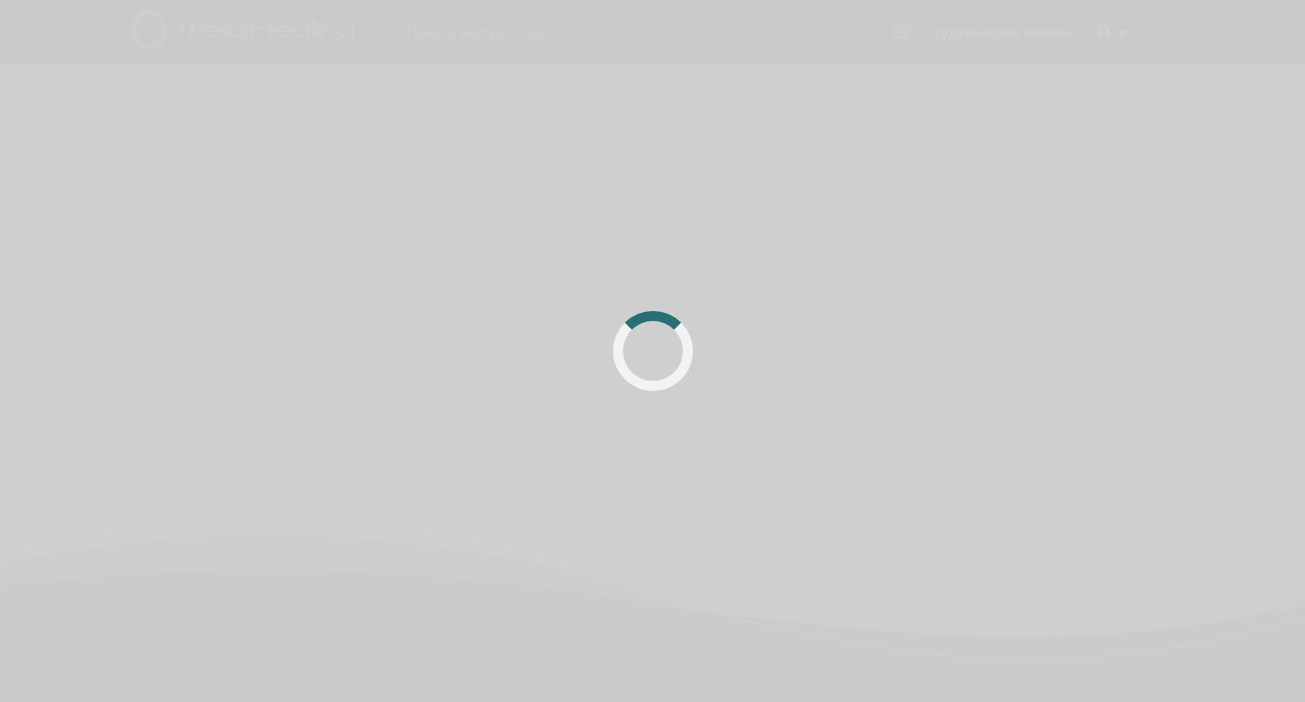 scroll, scrollTop: 0, scrollLeft: 0, axis: both 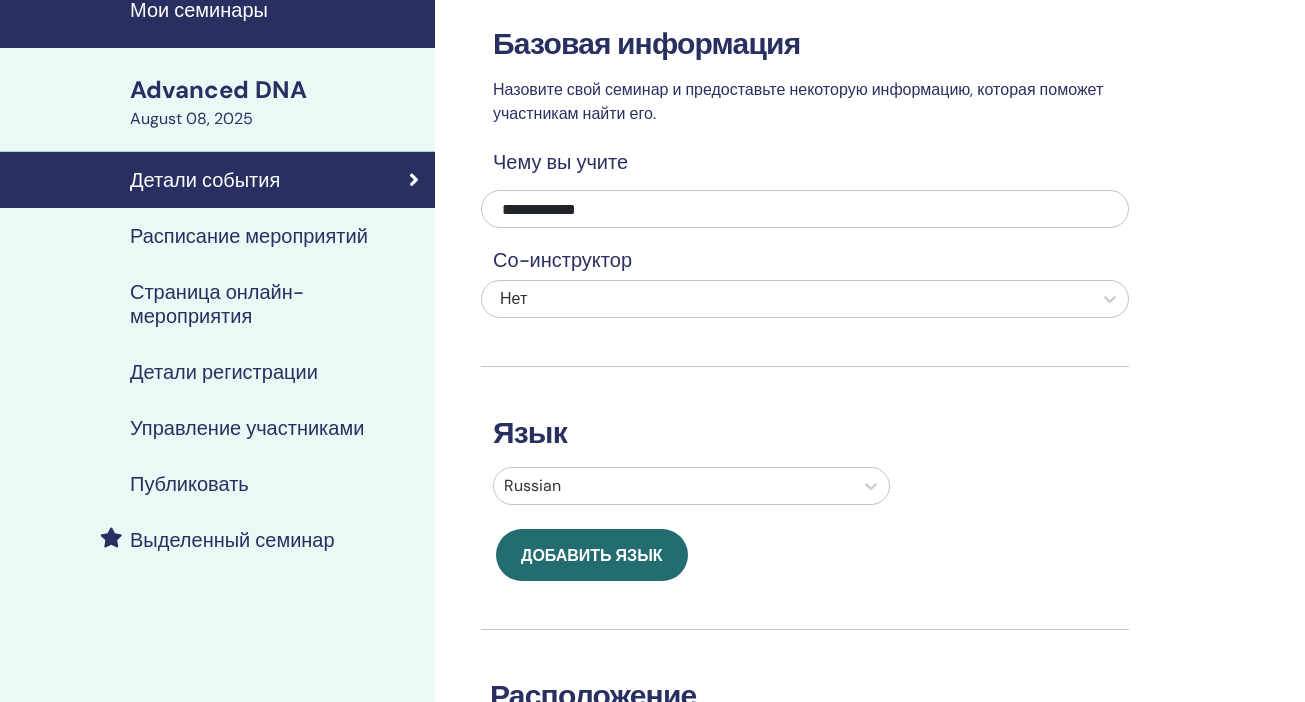 click on "Публиковать" at bounding box center [189, 484] 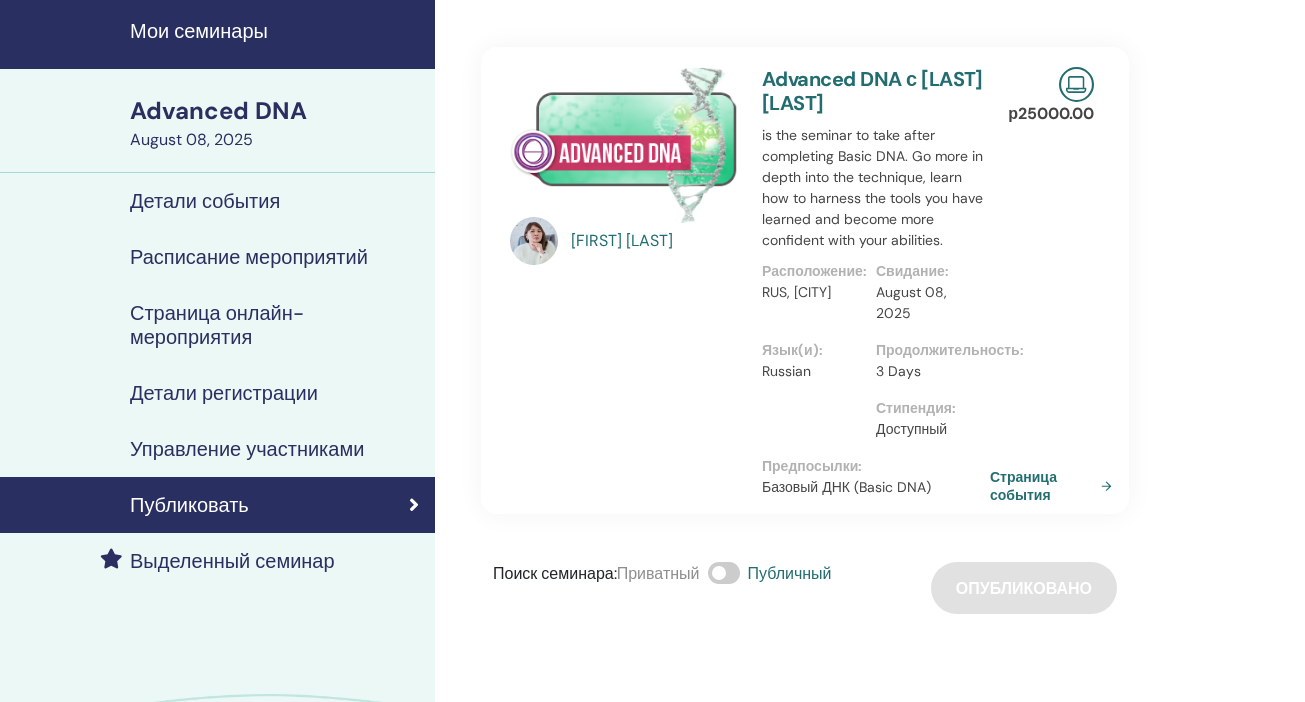 scroll, scrollTop: 34, scrollLeft: 0, axis: vertical 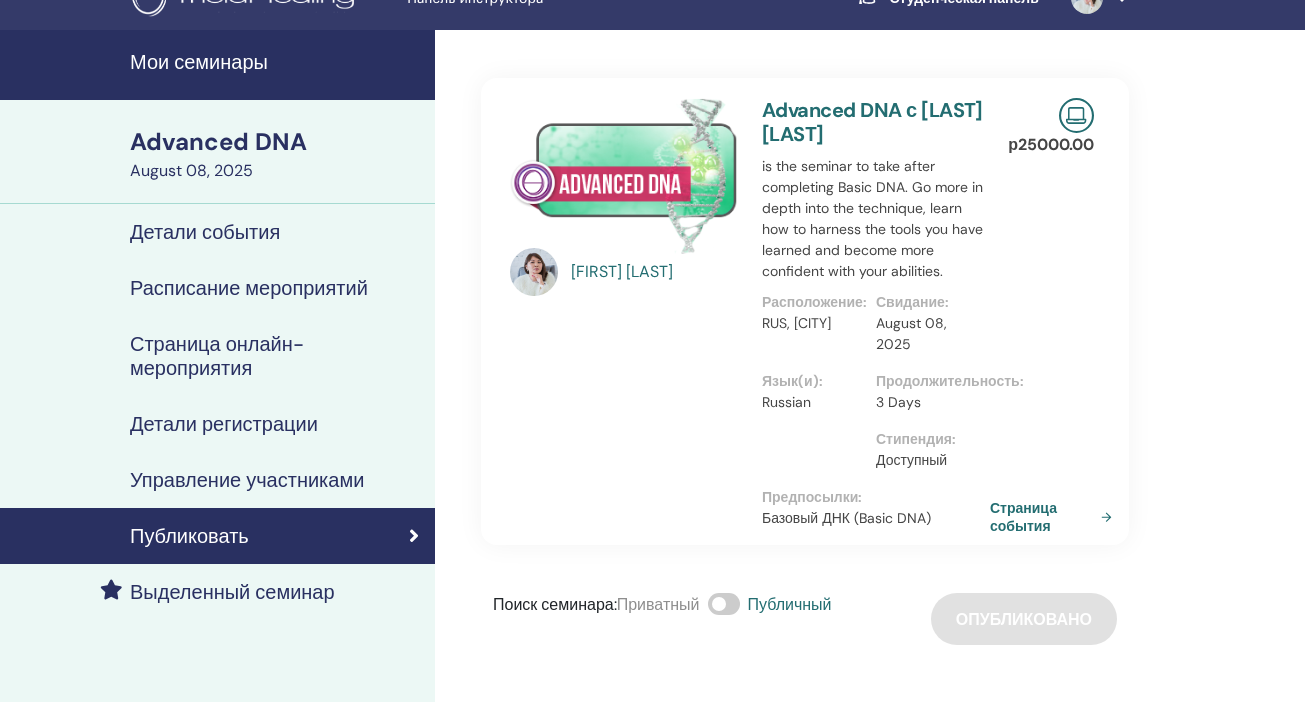 click on "Мои семинары" at bounding box center (276, 62) 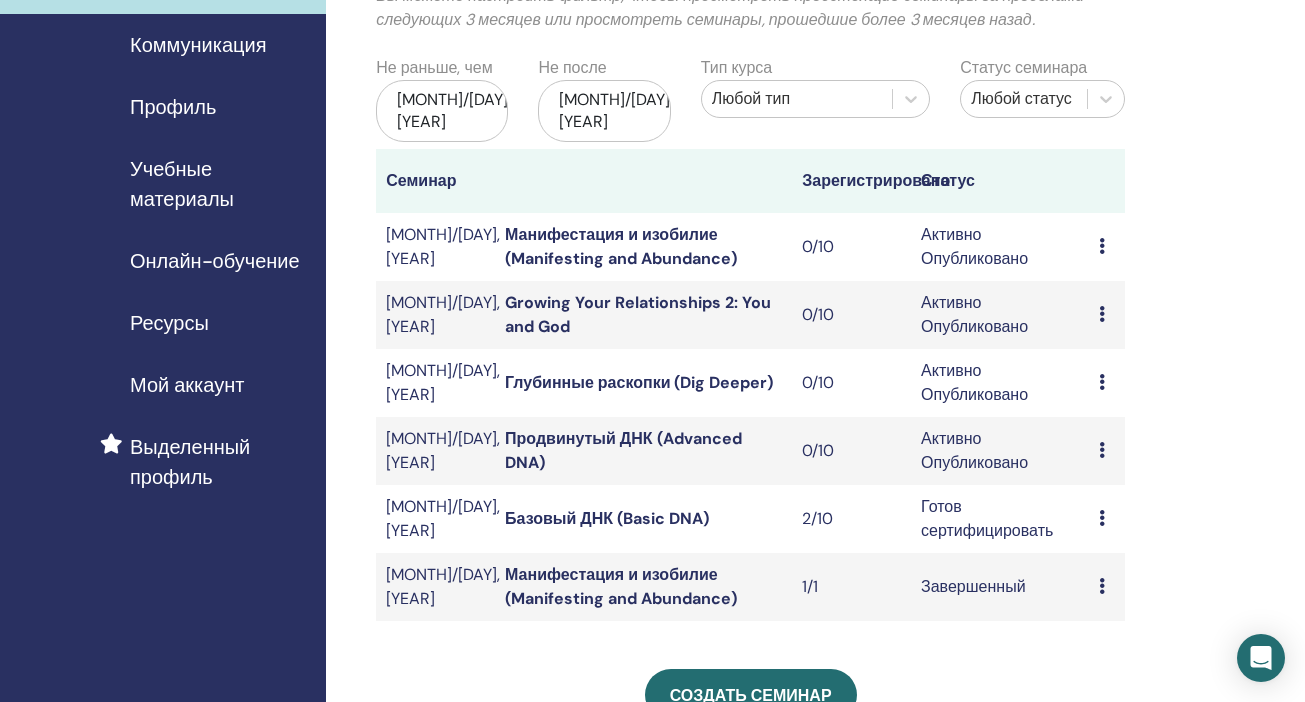 scroll, scrollTop: 176, scrollLeft: 0, axis: vertical 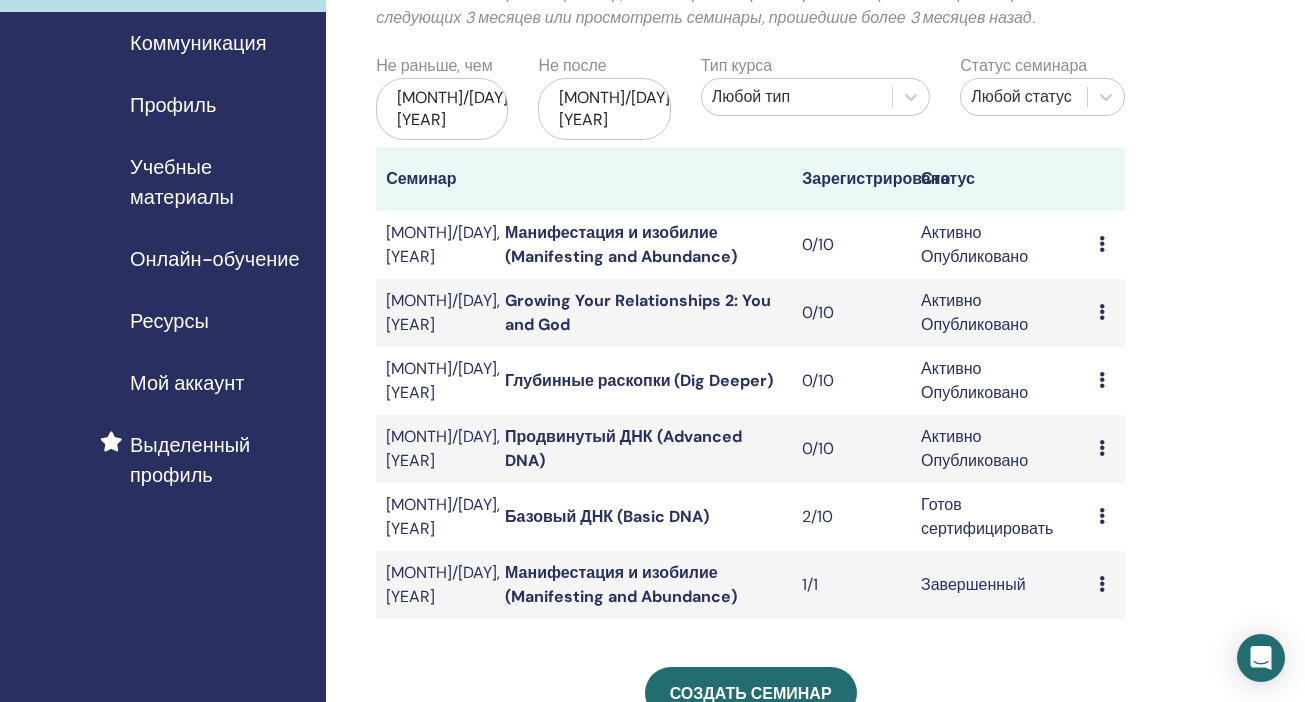 click on "Продвинутый ДНК (Advanced DNA)" at bounding box center [623, 448] 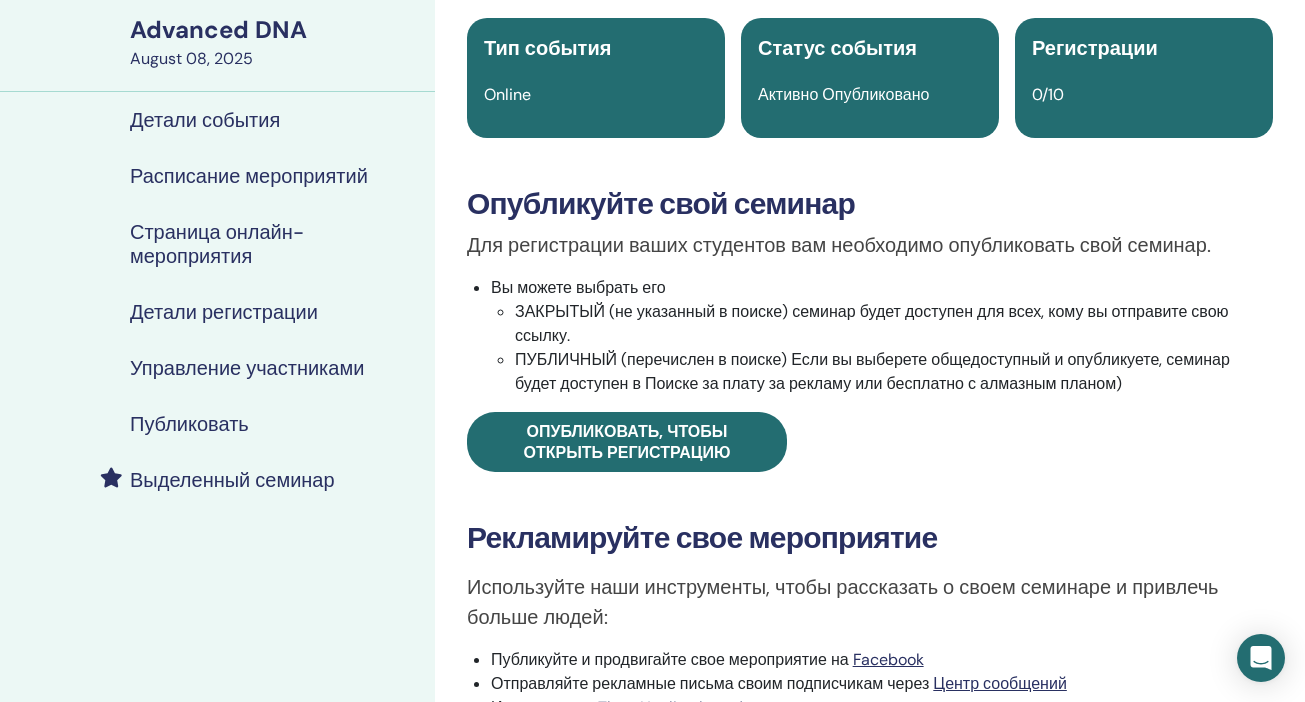 scroll, scrollTop: 150, scrollLeft: 0, axis: vertical 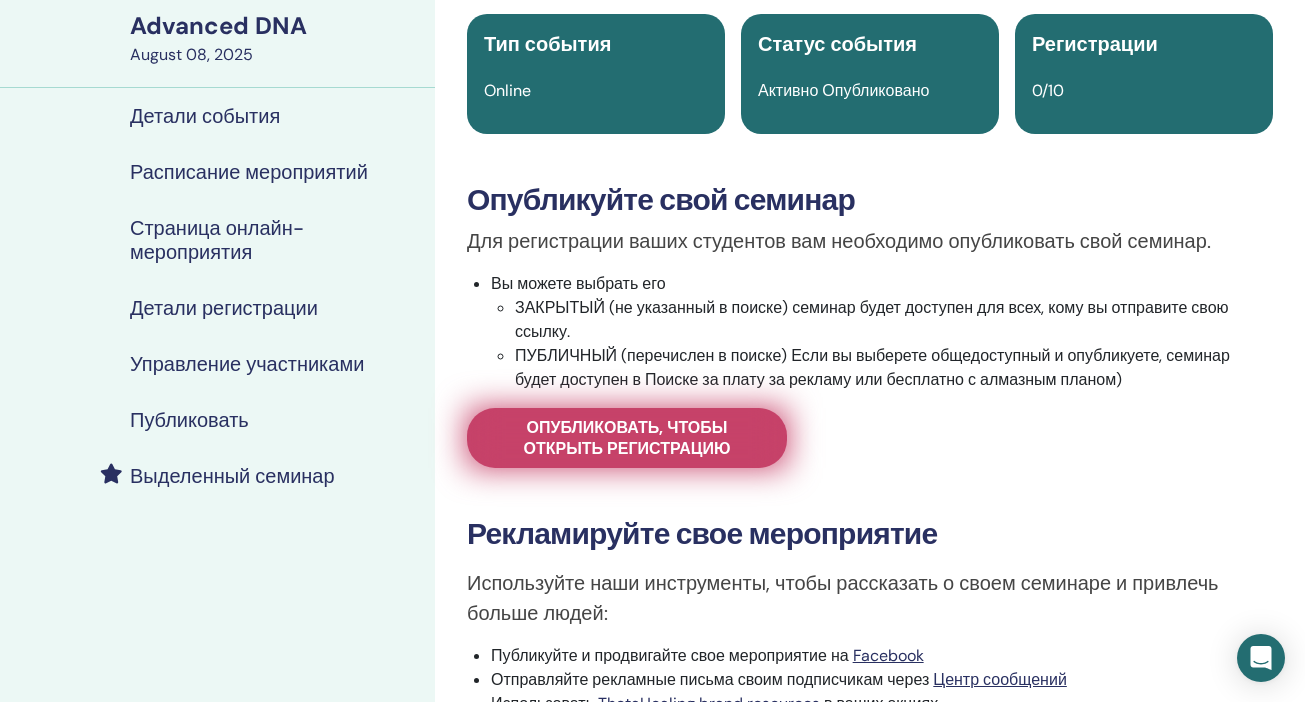 click on "Опубликовать, чтобы открыть регистрацию" at bounding box center [627, 438] 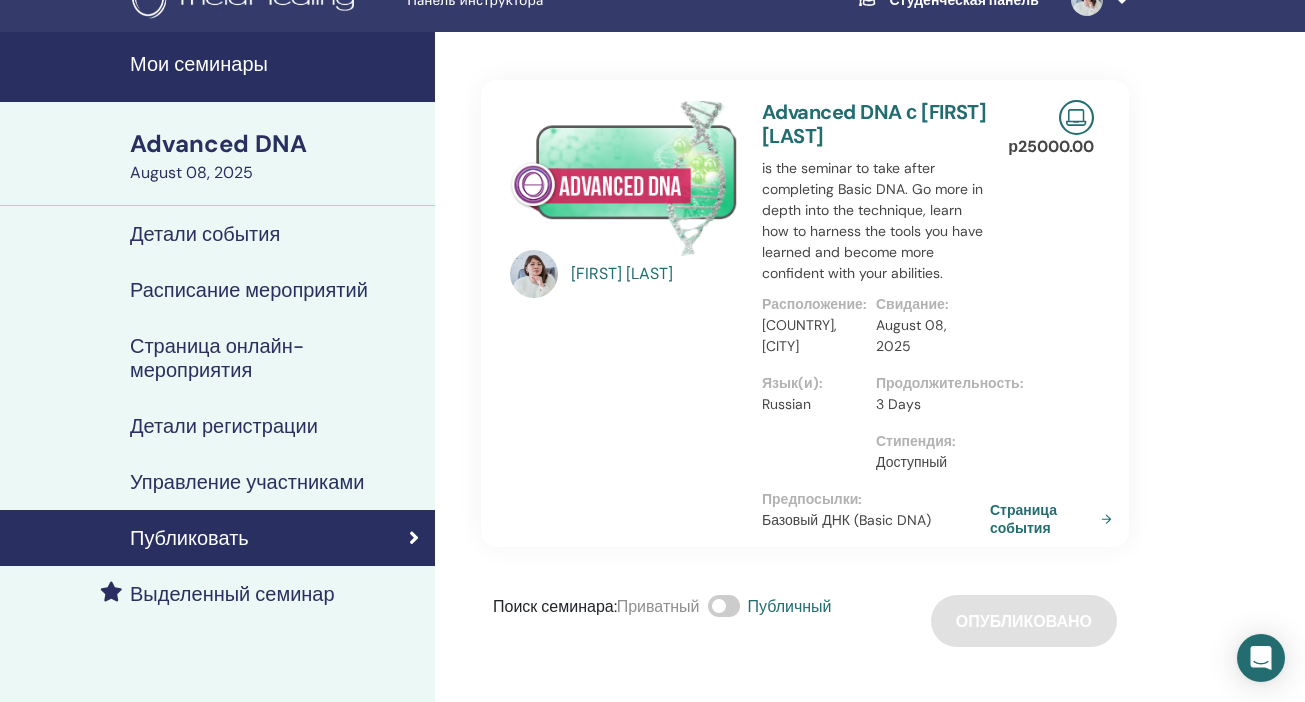 scroll, scrollTop: 69, scrollLeft: 0, axis: vertical 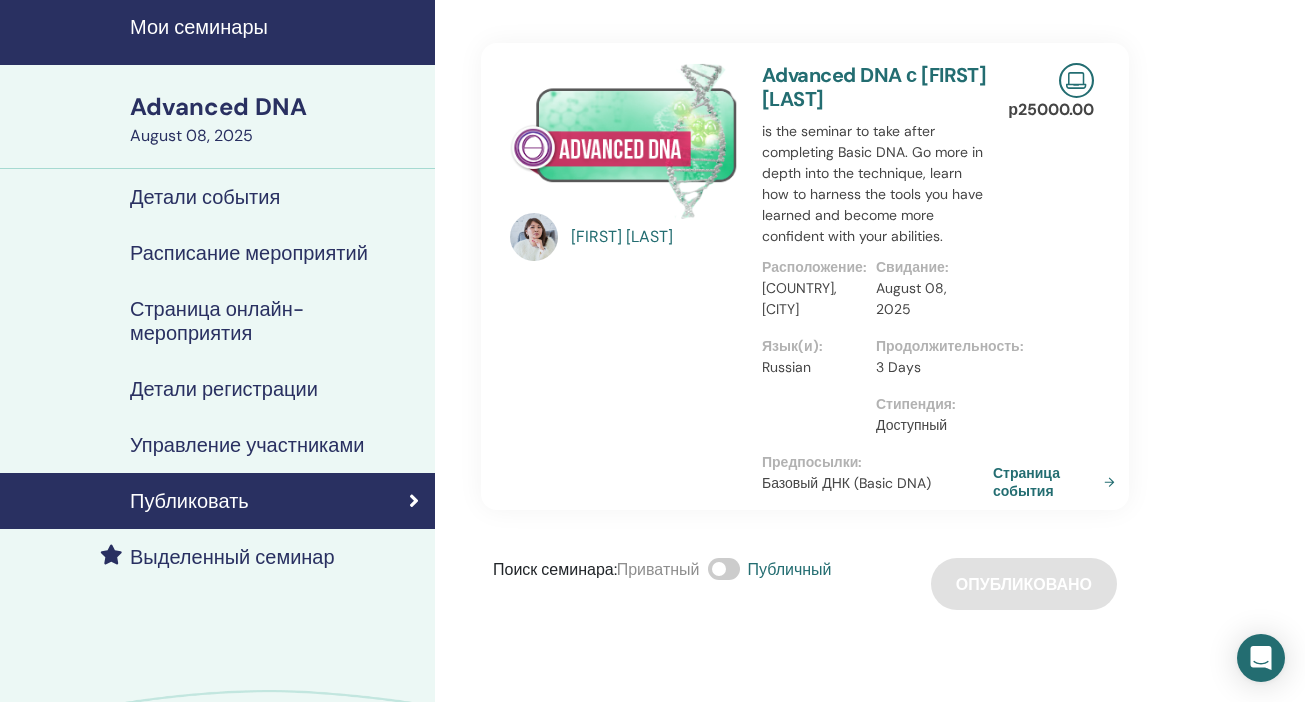 click on "Страница события" at bounding box center (1058, 482) 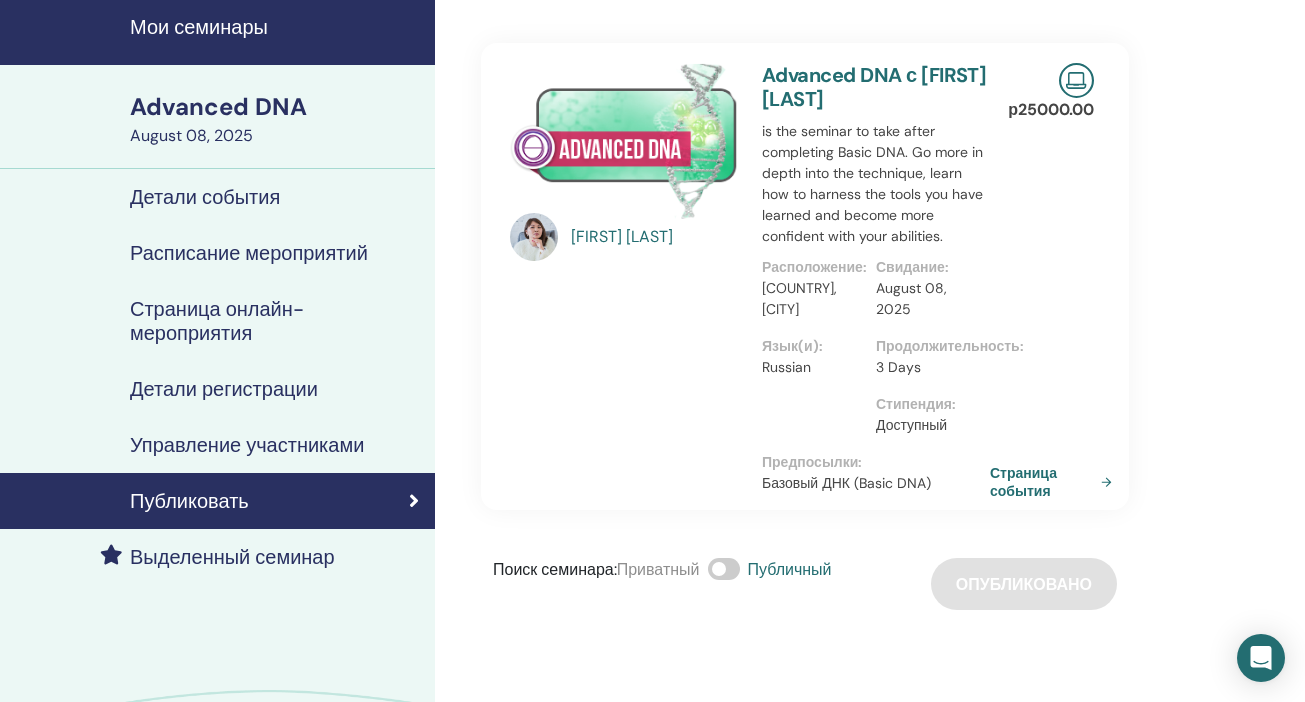 click at bounding box center (819, 423) 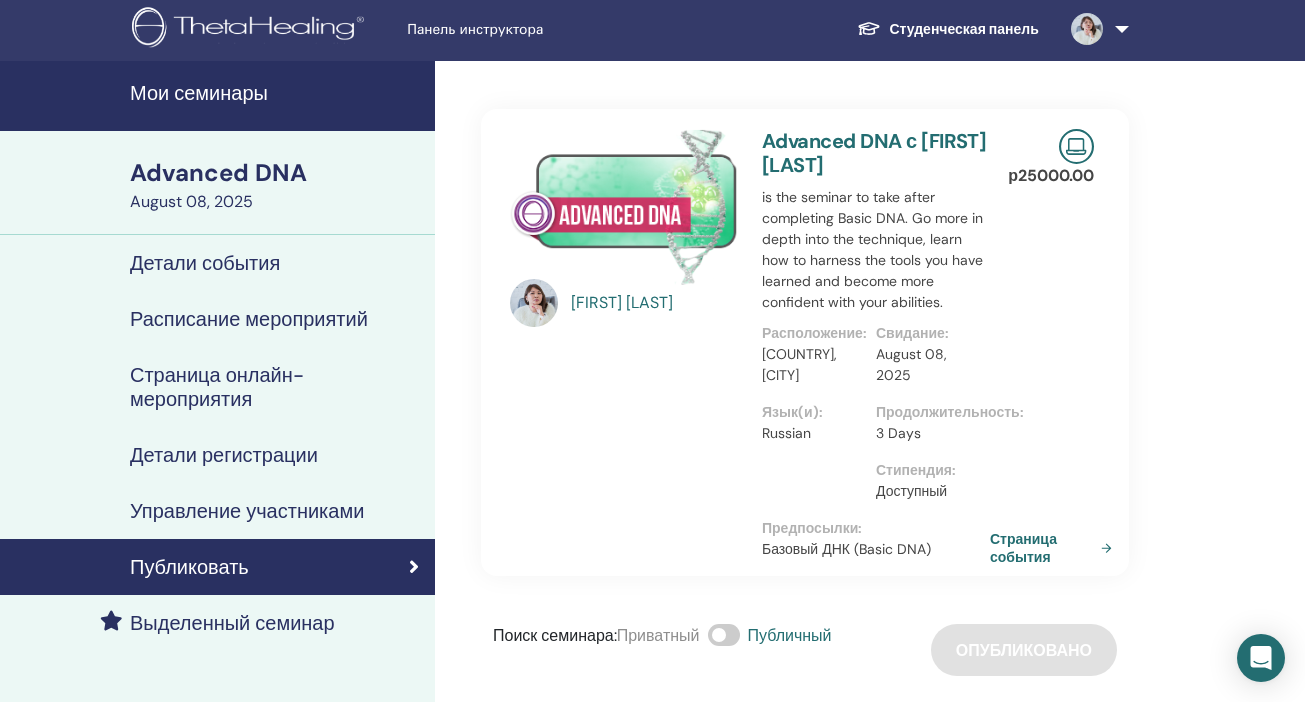 scroll, scrollTop: 0, scrollLeft: 0, axis: both 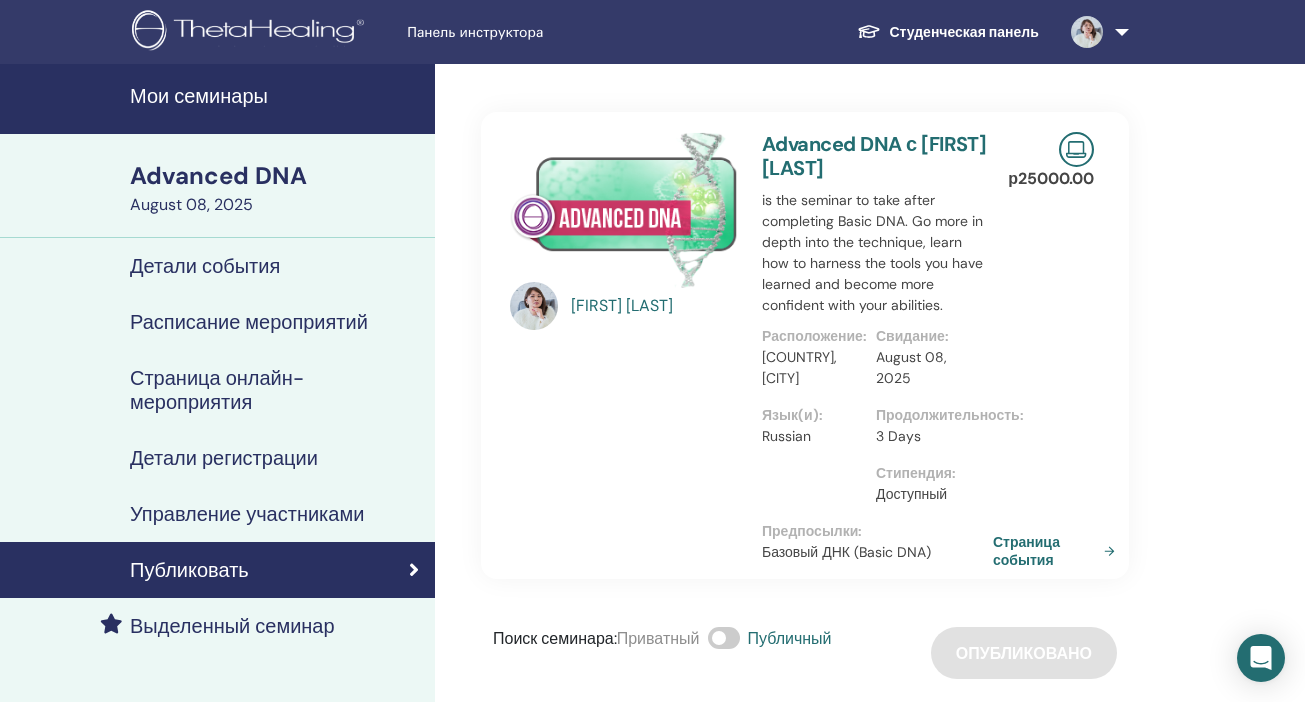 click on "Страница события" at bounding box center [1058, 551] 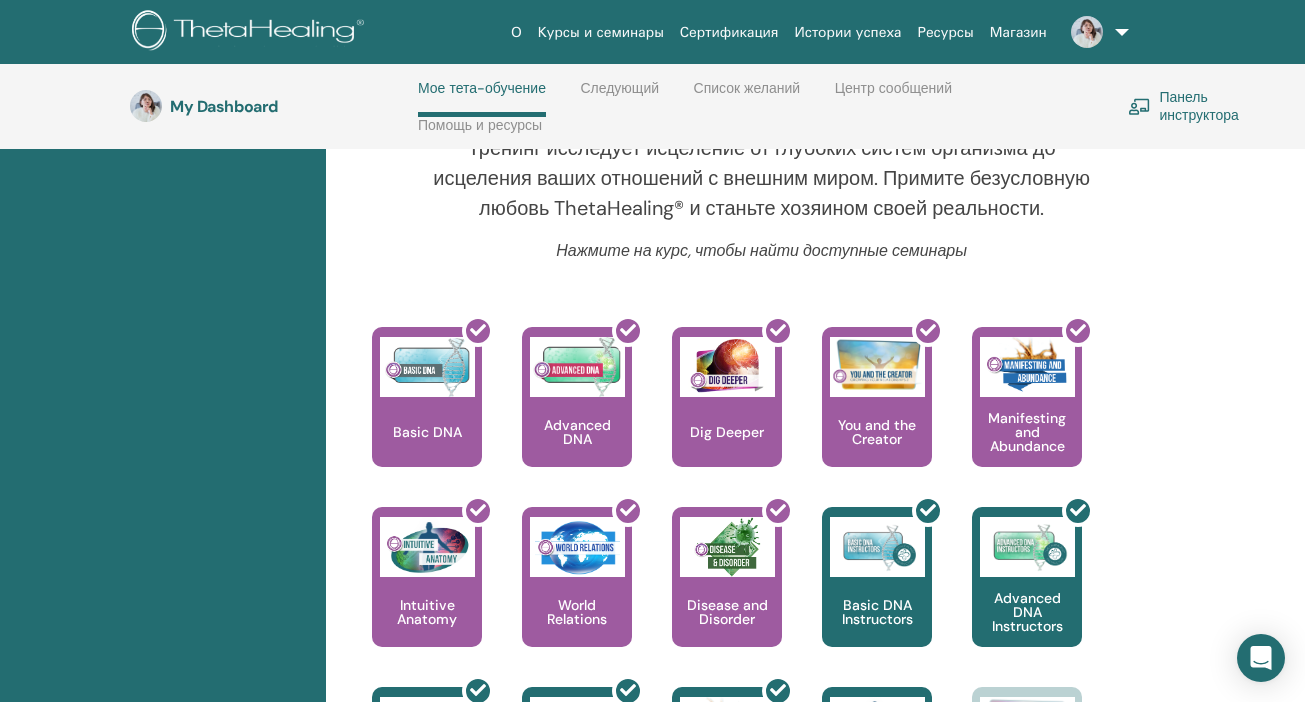 scroll, scrollTop: 803, scrollLeft: 0, axis: vertical 